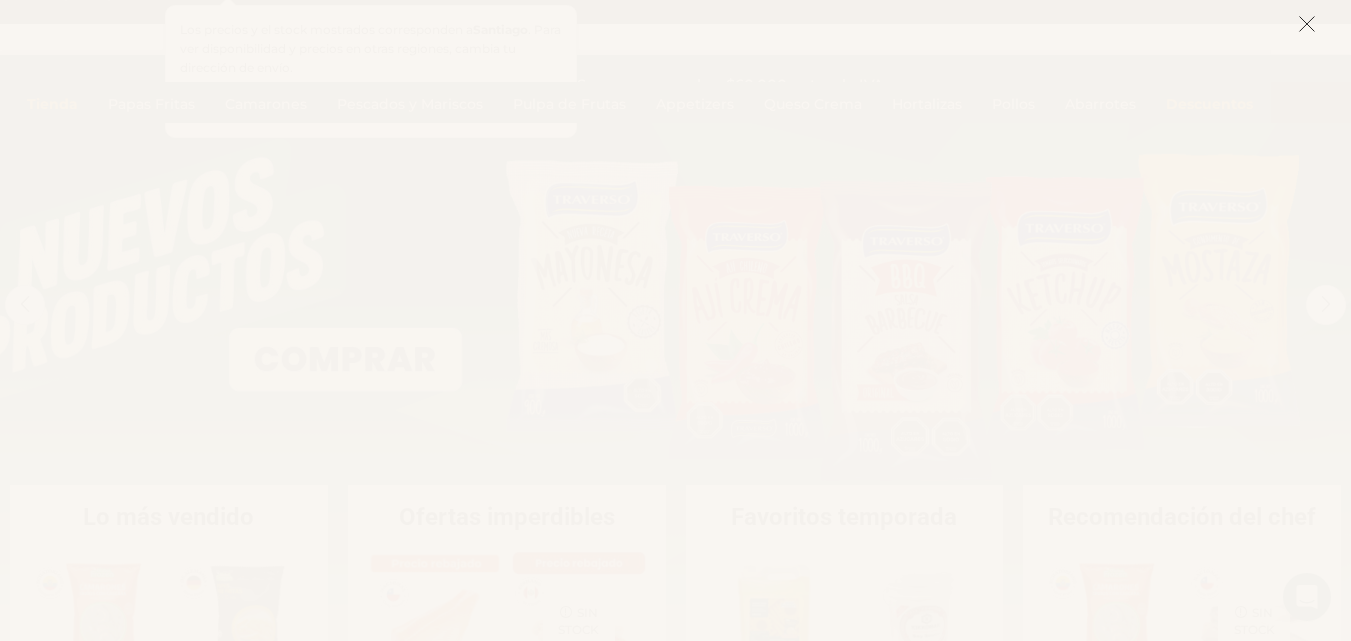 scroll, scrollTop: 0, scrollLeft: 0, axis: both 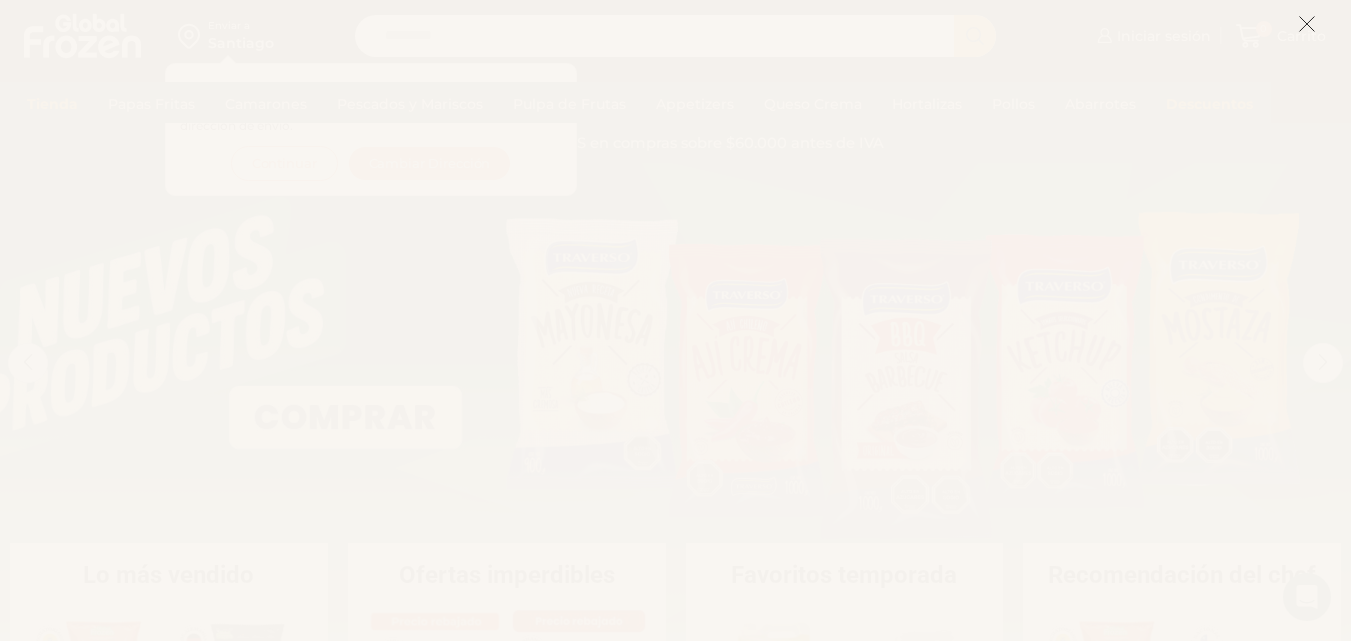 click at bounding box center [1307, 24] 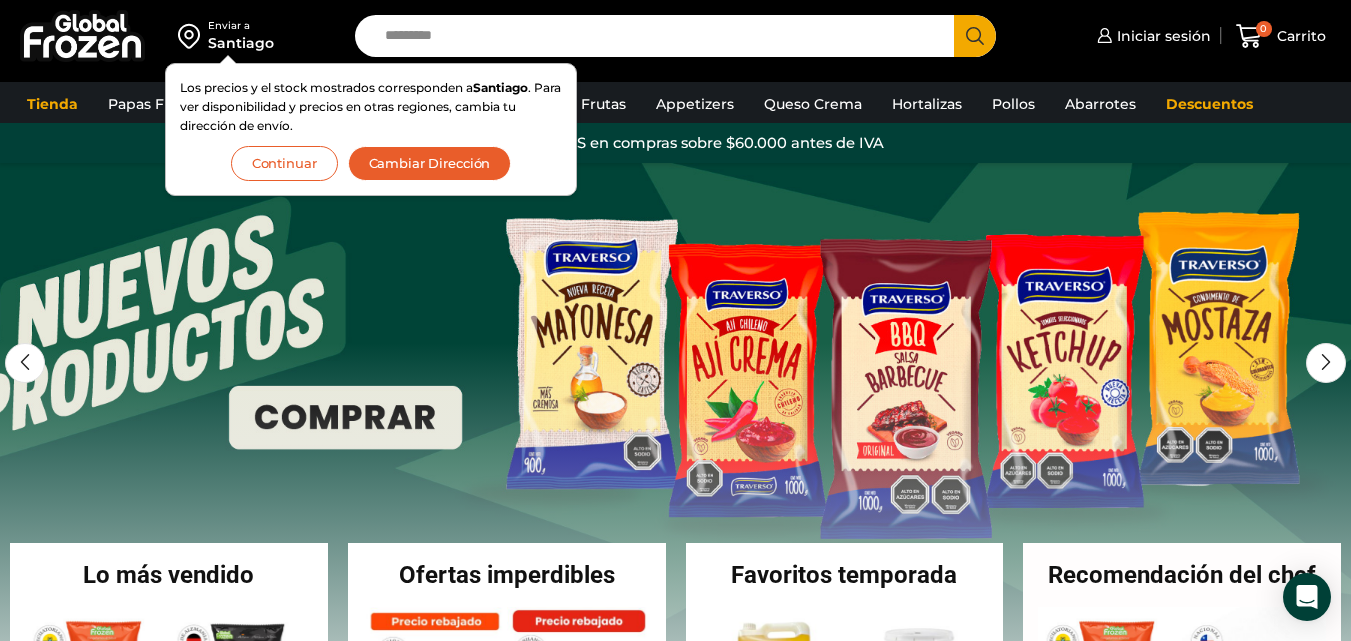 scroll, scrollTop: 0, scrollLeft: 0, axis: both 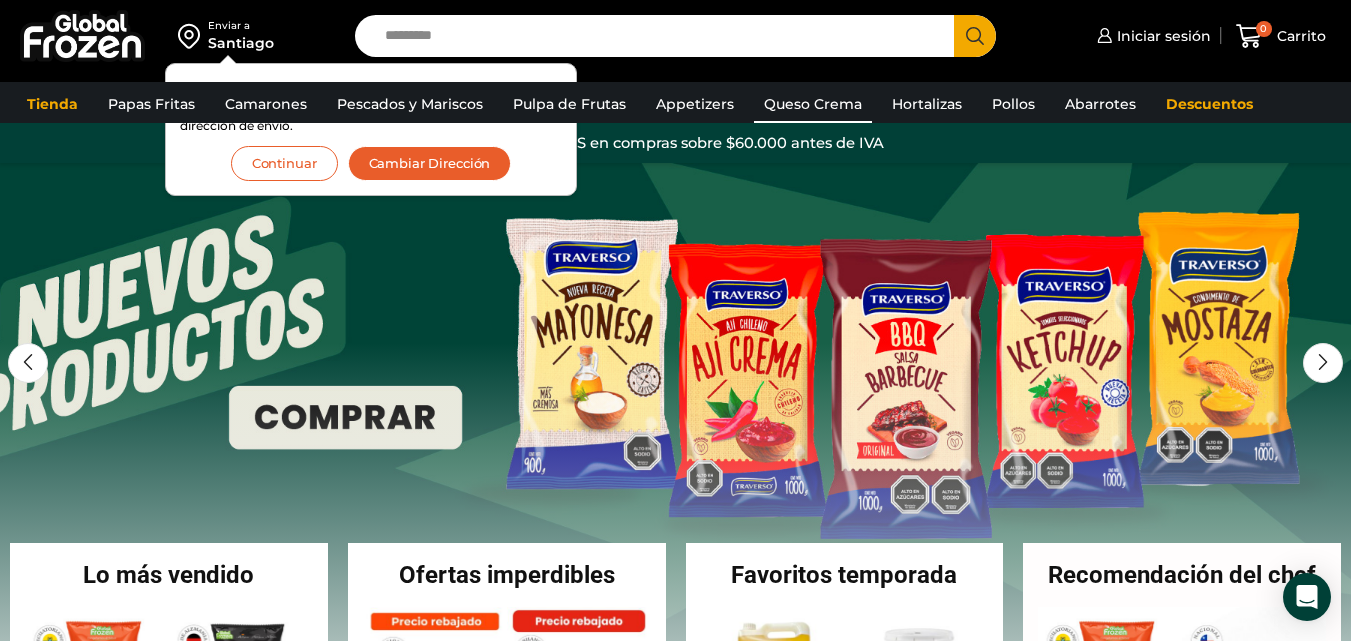 click on "Queso Crema" at bounding box center [813, 104] 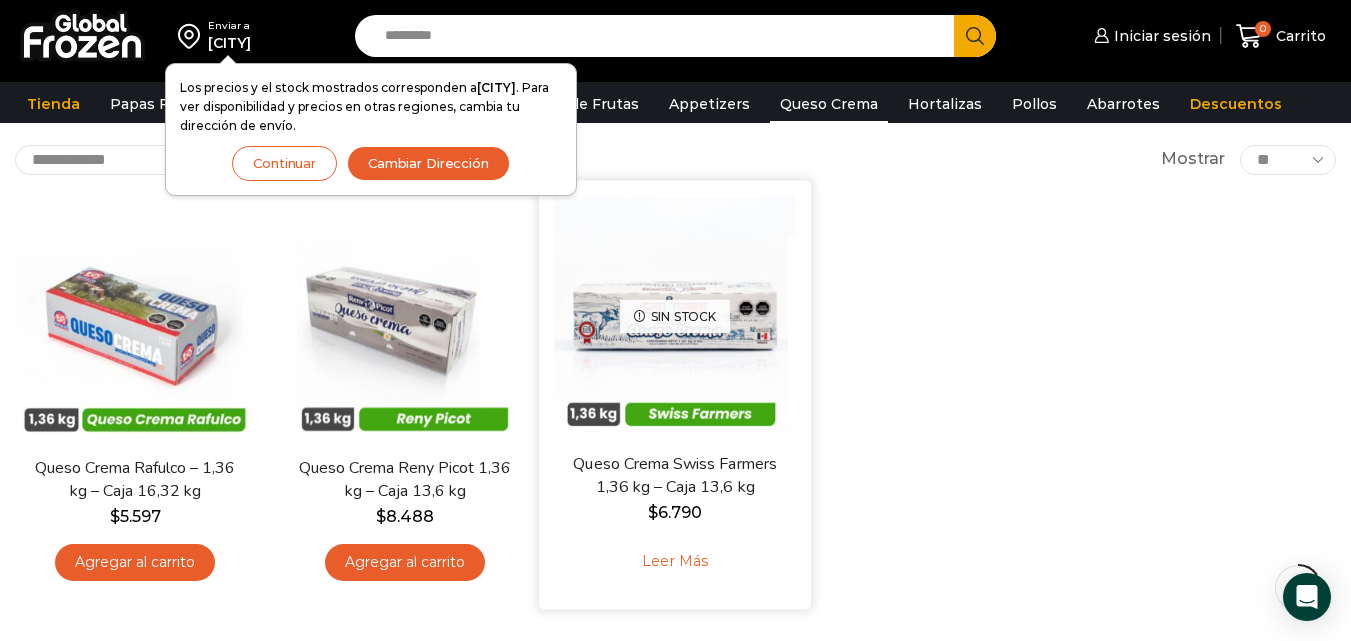 scroll, scrollTop: 100, scrollLeft: 0, axis: vertical 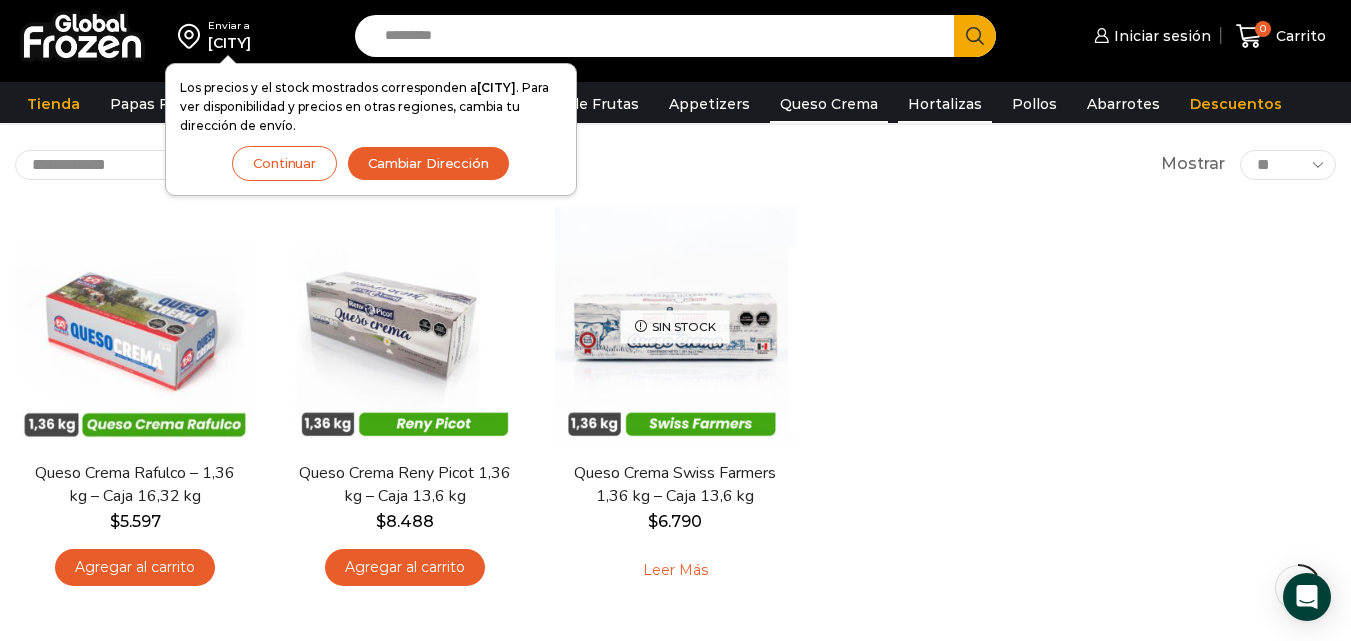 click on "Hortalizas" at bounding box center [945, 104] 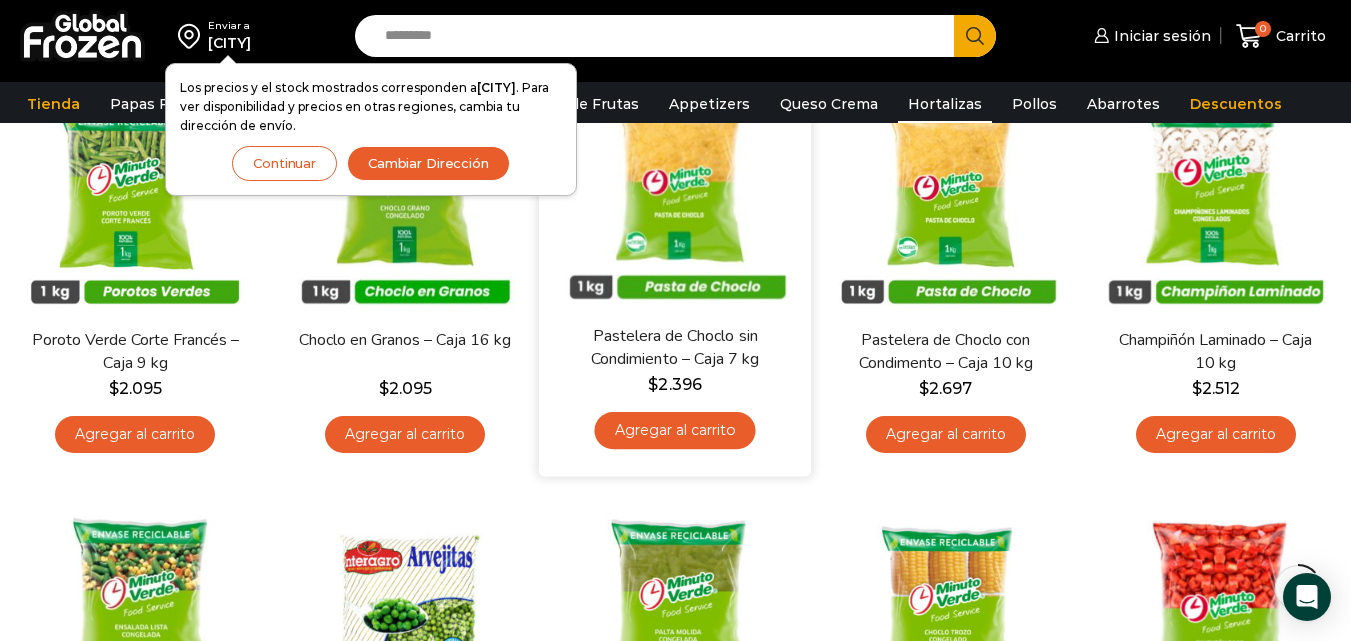 scroll, scrollTop: 200, scrollLeft: 0, axis: vertical 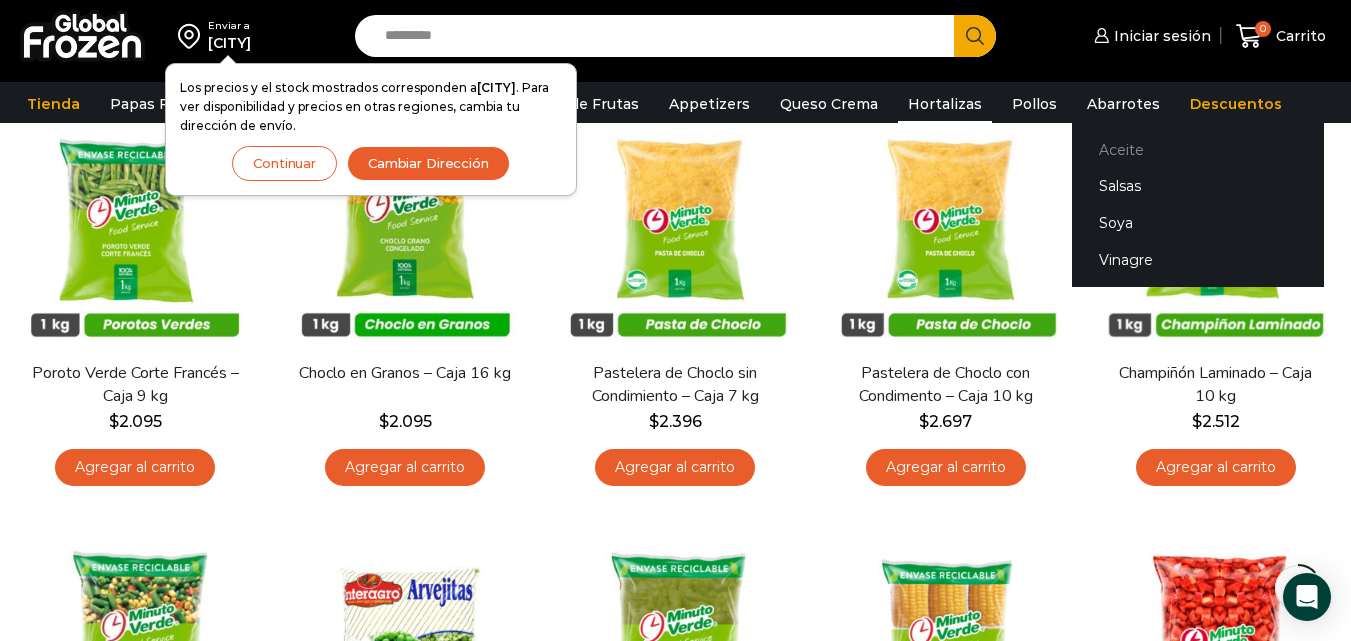click on "Aceite" at bounding box center [1198, 149] 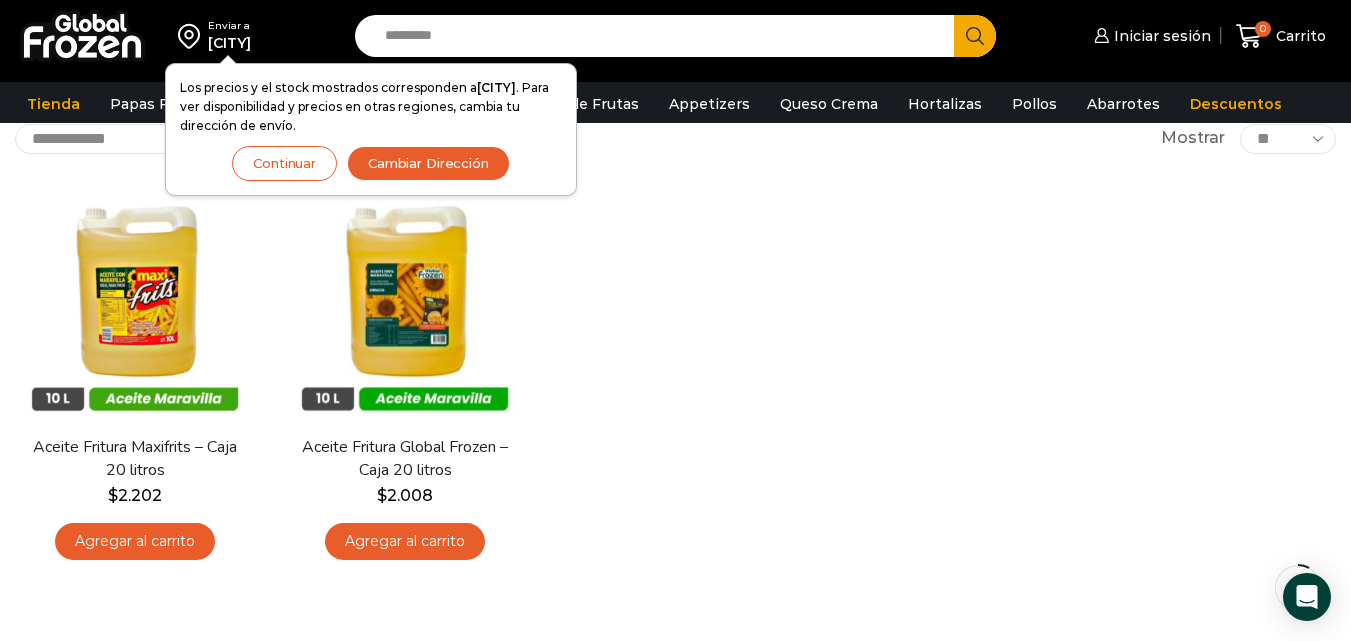 scroll, scrollTop: 0, scrollLeft: 0, axis: both 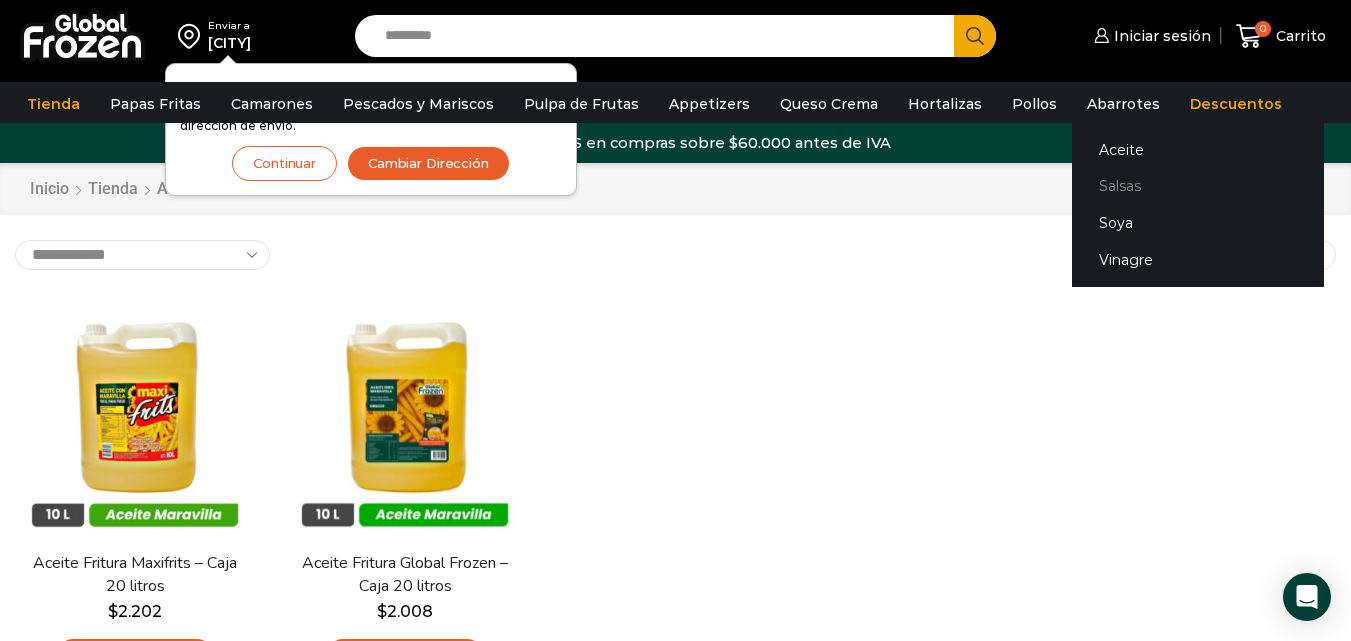 click on "Salsas" at bounding box center (1198, 186) 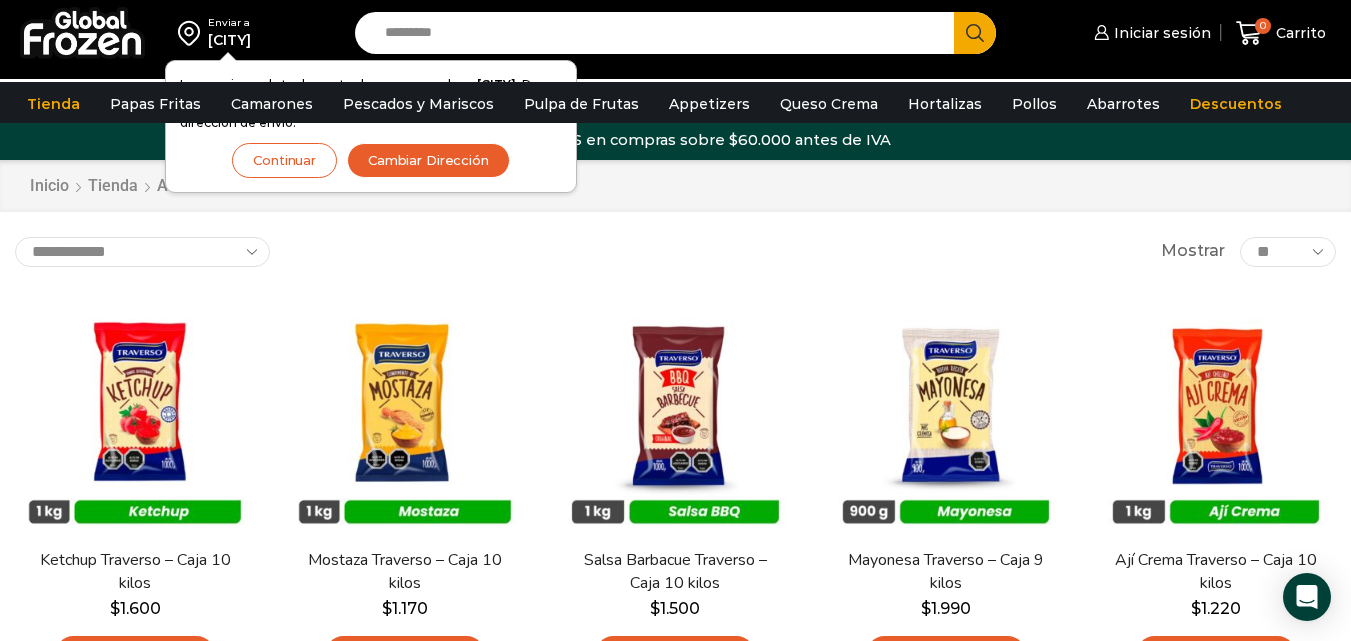 scroll, scrollTop: 0, scrollLeft: 0, axis: both 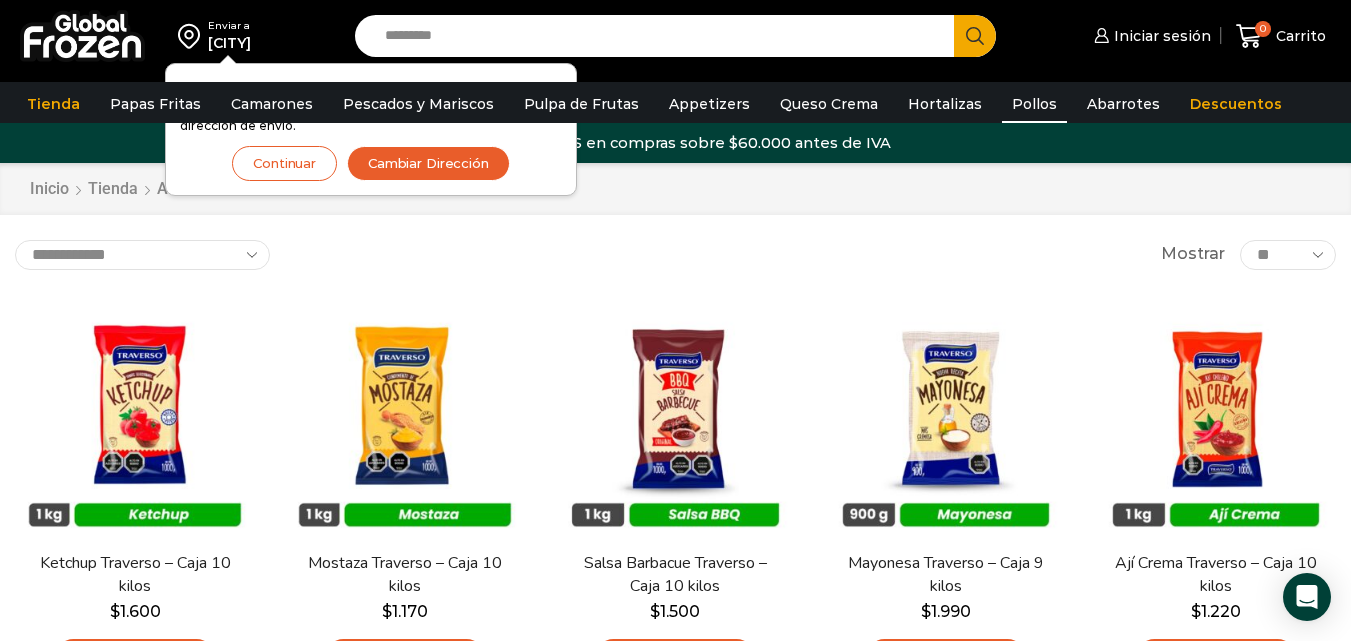 click on "Pollos" at bounding box center [1034, 104] 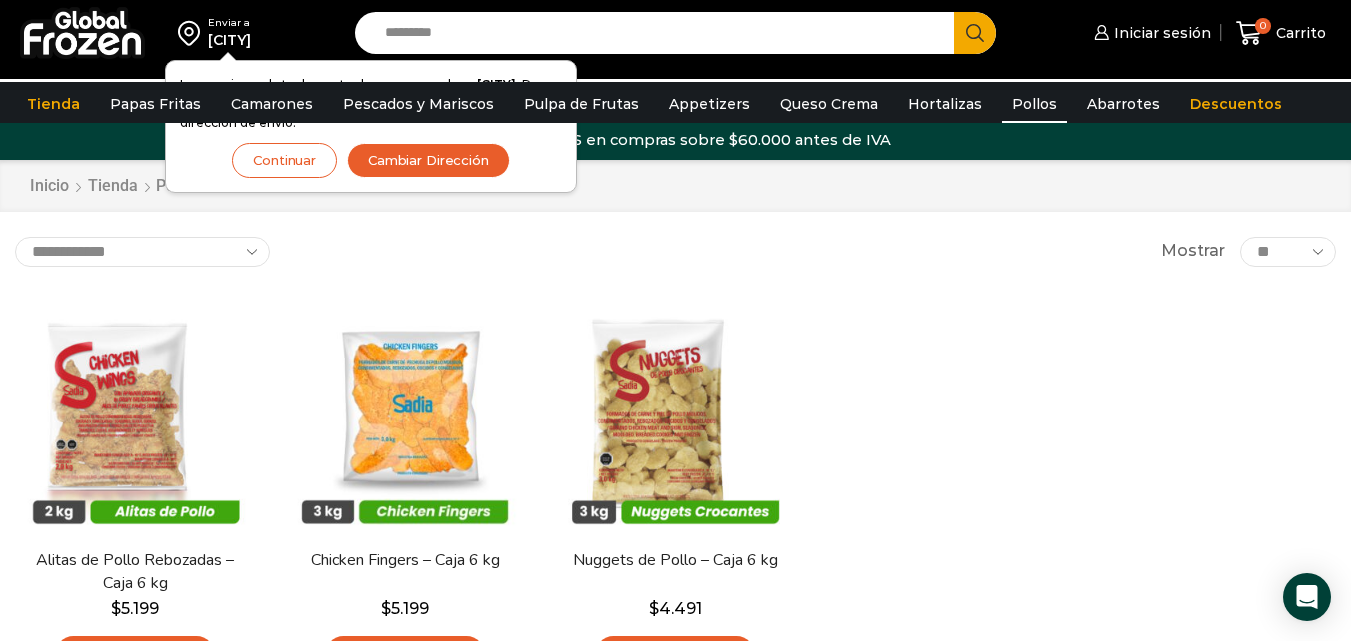 scroll, scrollTop: 0, scrollLeft: 0, axis: both 